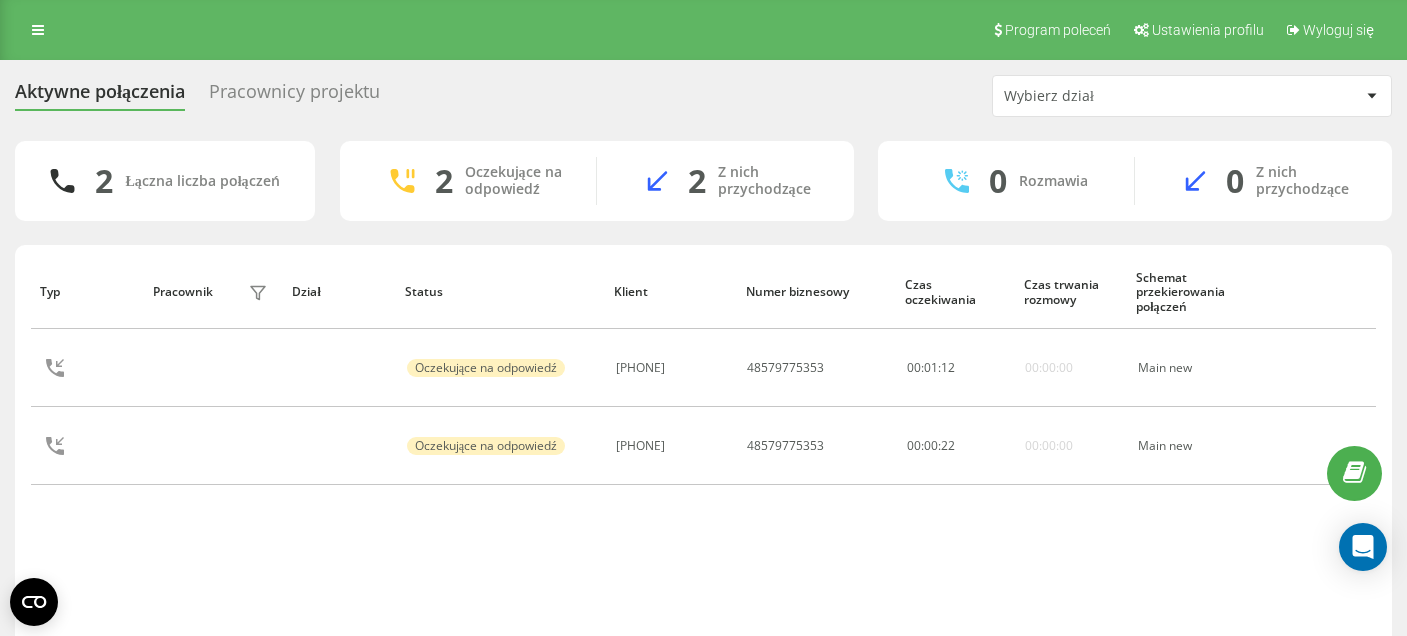scroll, scrollTop: 0, scrollLeft: 0, axis: both 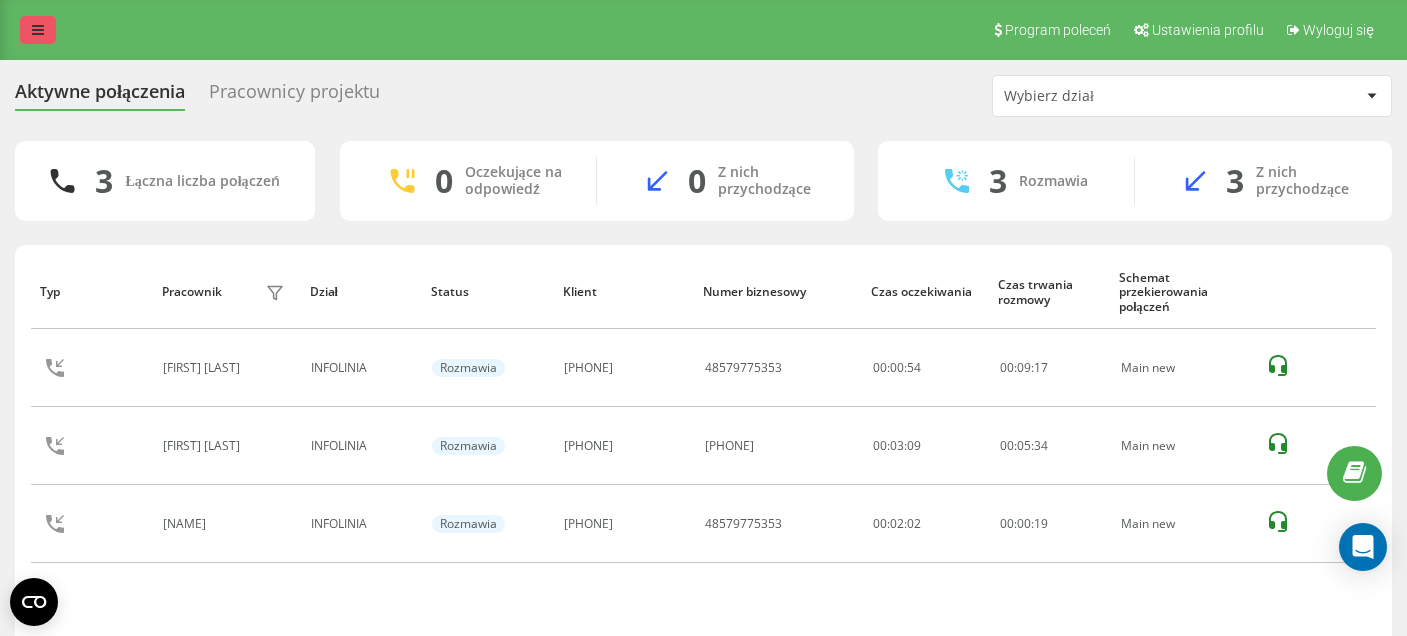 click at bounding box center [38, 30] 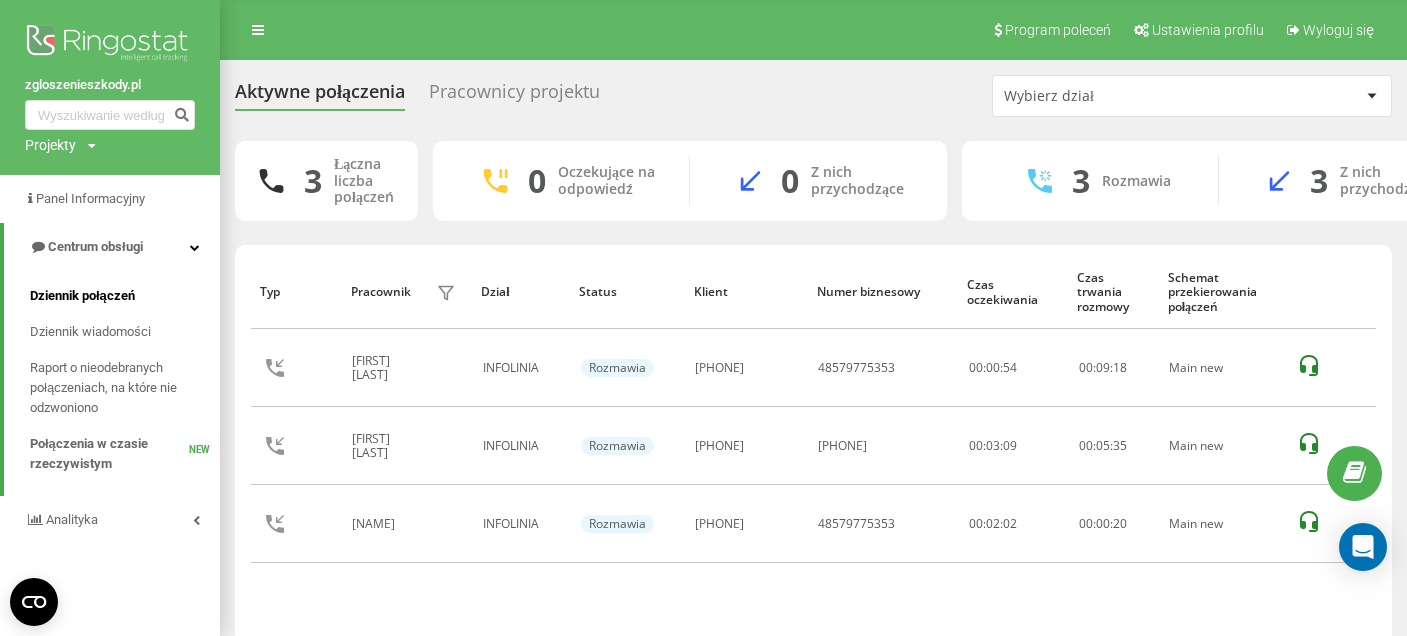 click on "Dziennik połączeń" at bounding box center [82, 296] 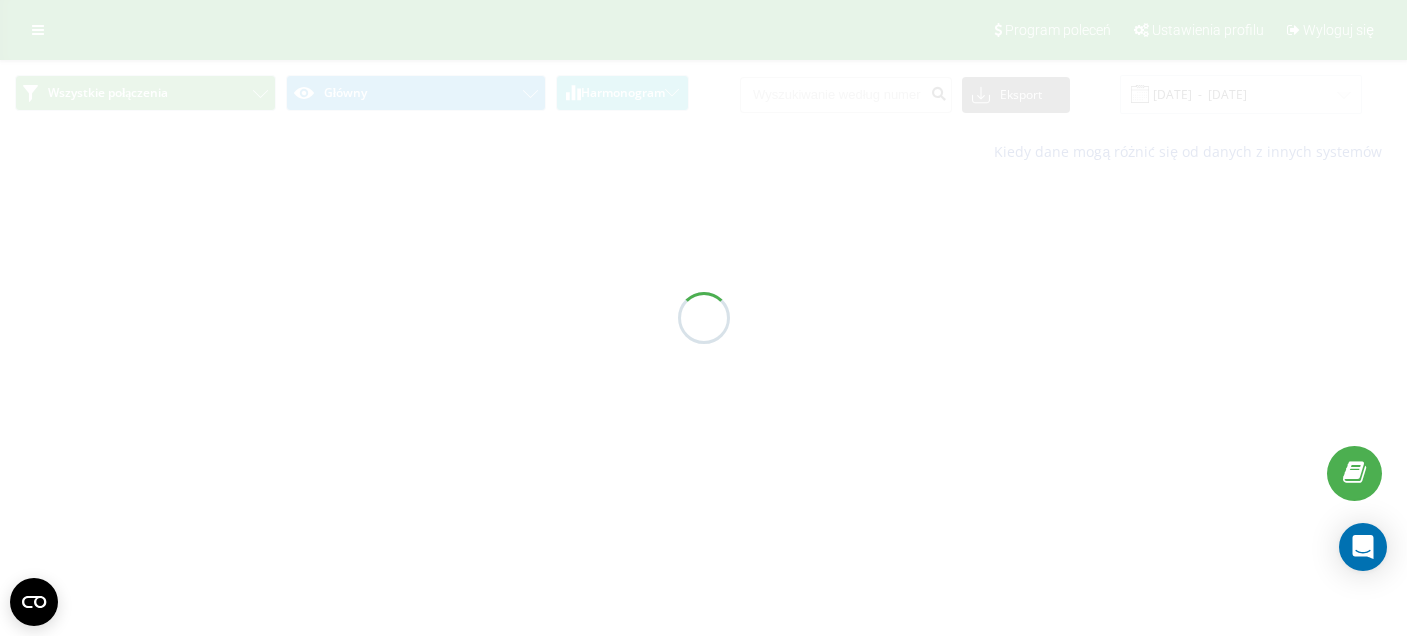 scroll, scrollTop: 0, scrollLeft: 0, axis: both 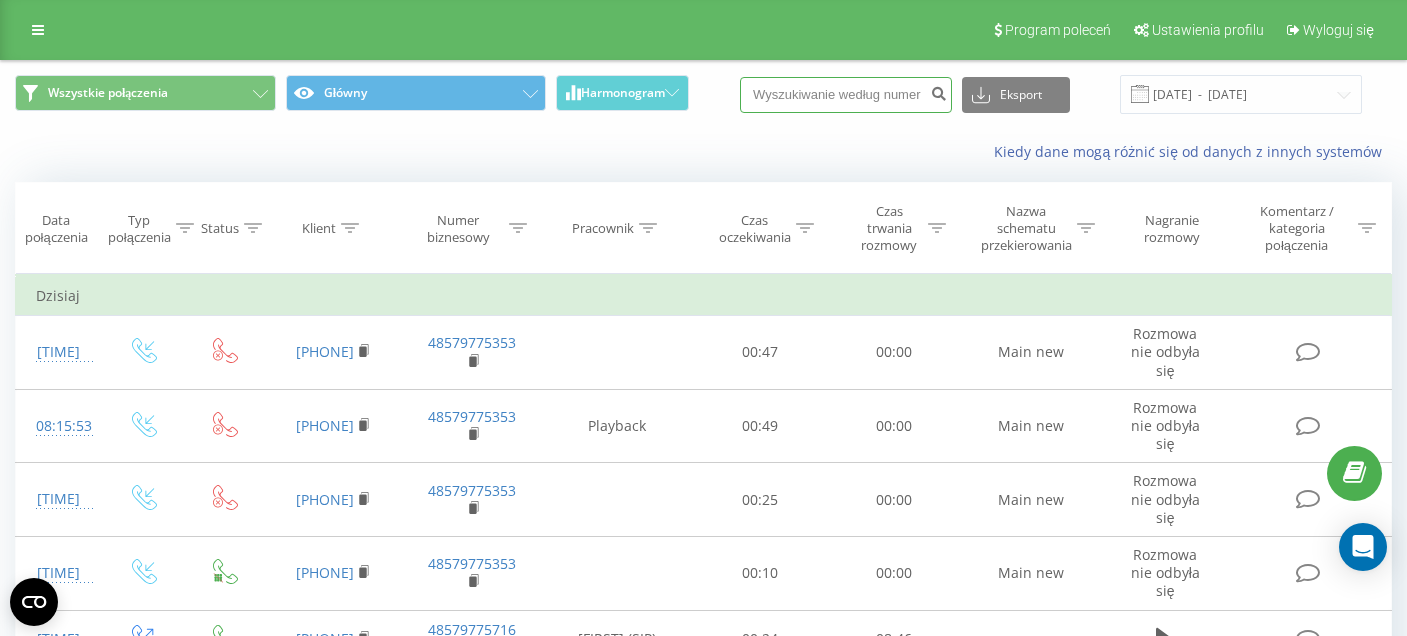 click at bounding box center (846, 95) 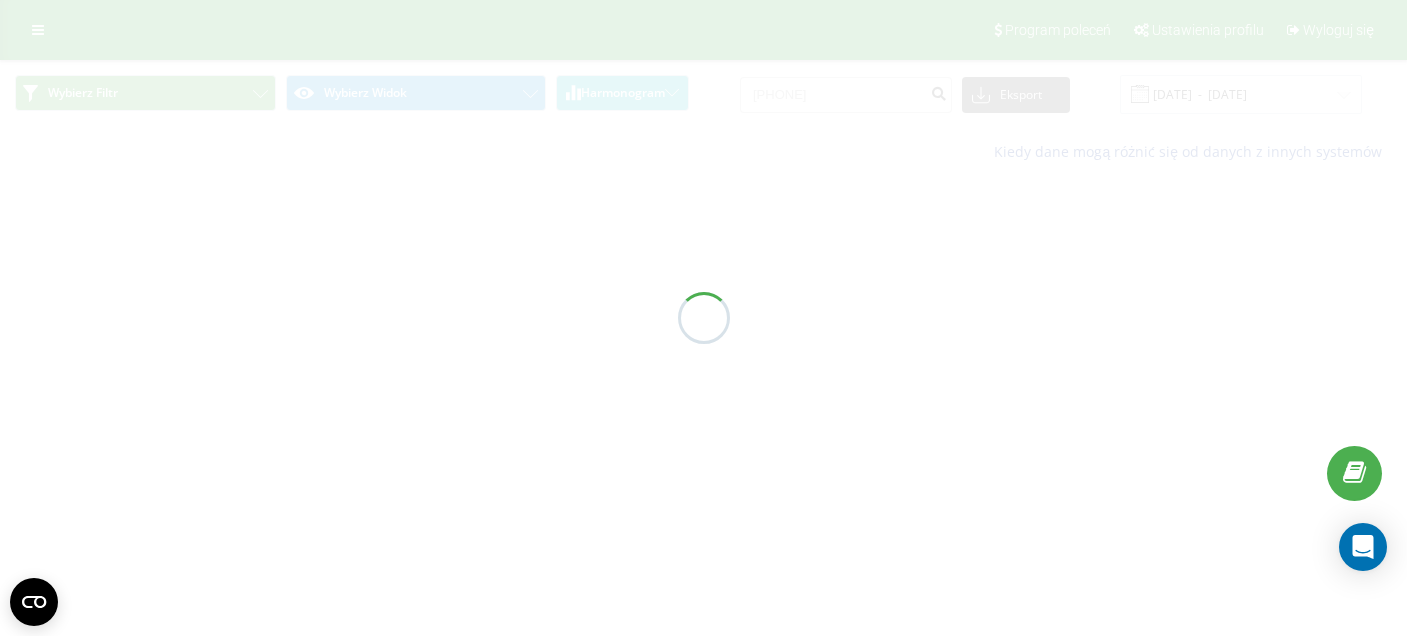scroll, scrollTop: 0, scrollLeft: 0, axis: both 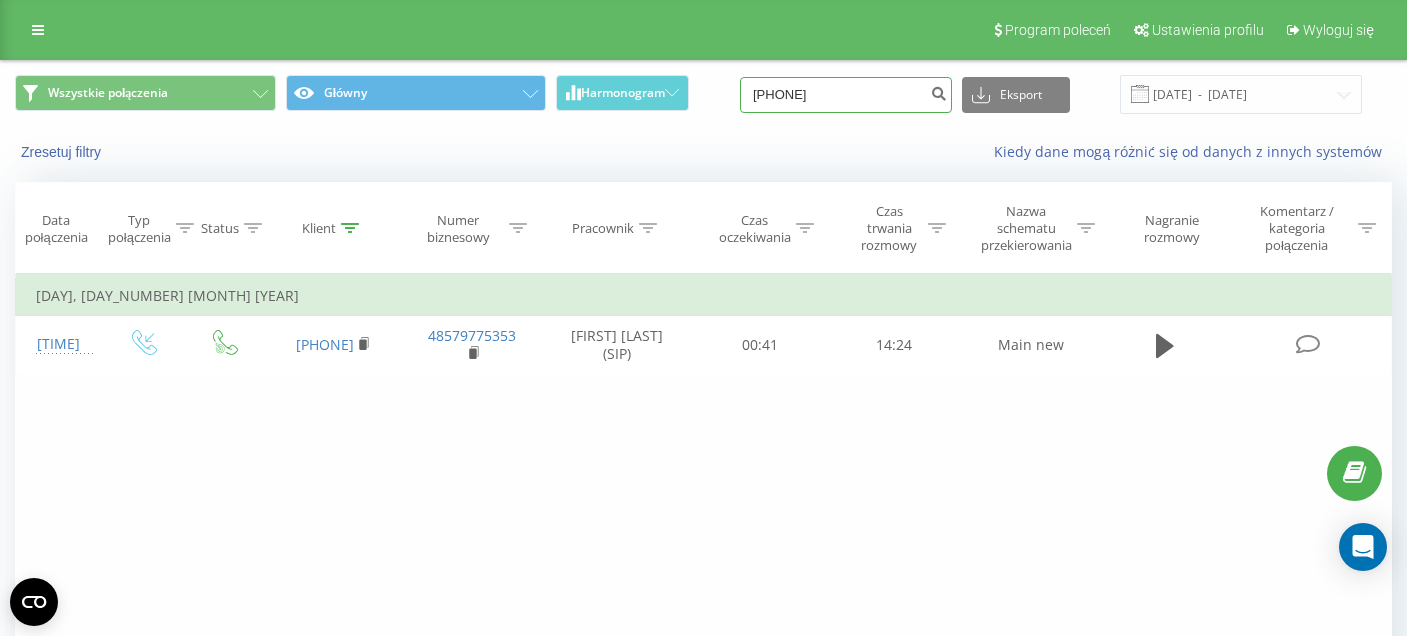 click on "48501496905" at bounding box center [846, 95] 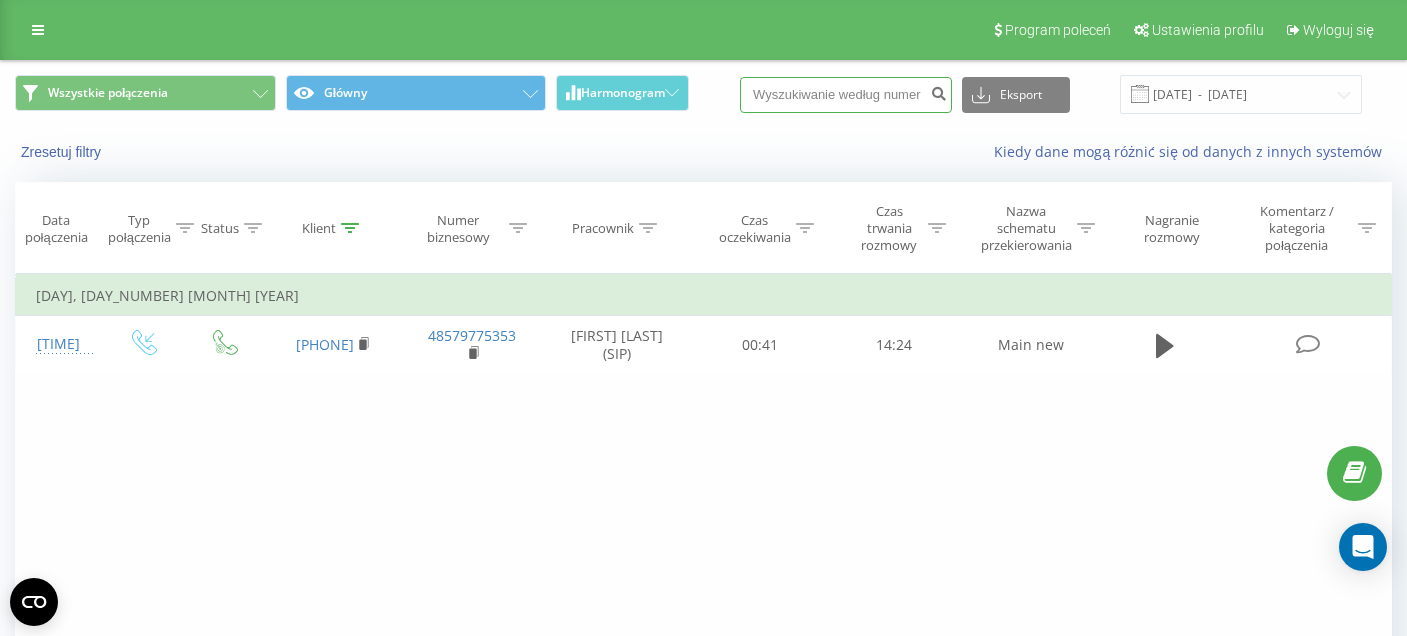 paste on "48696061959" 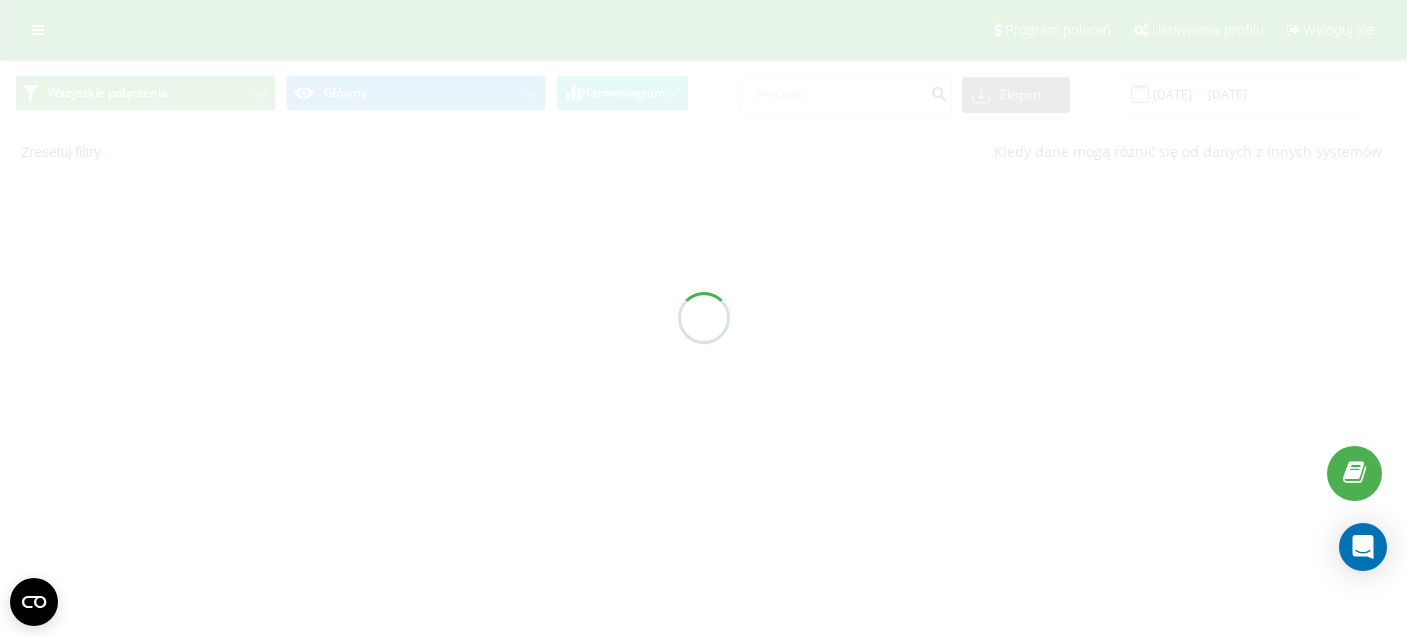 scroll, scrollTop: 0, scrollLeft: 0, axis: both 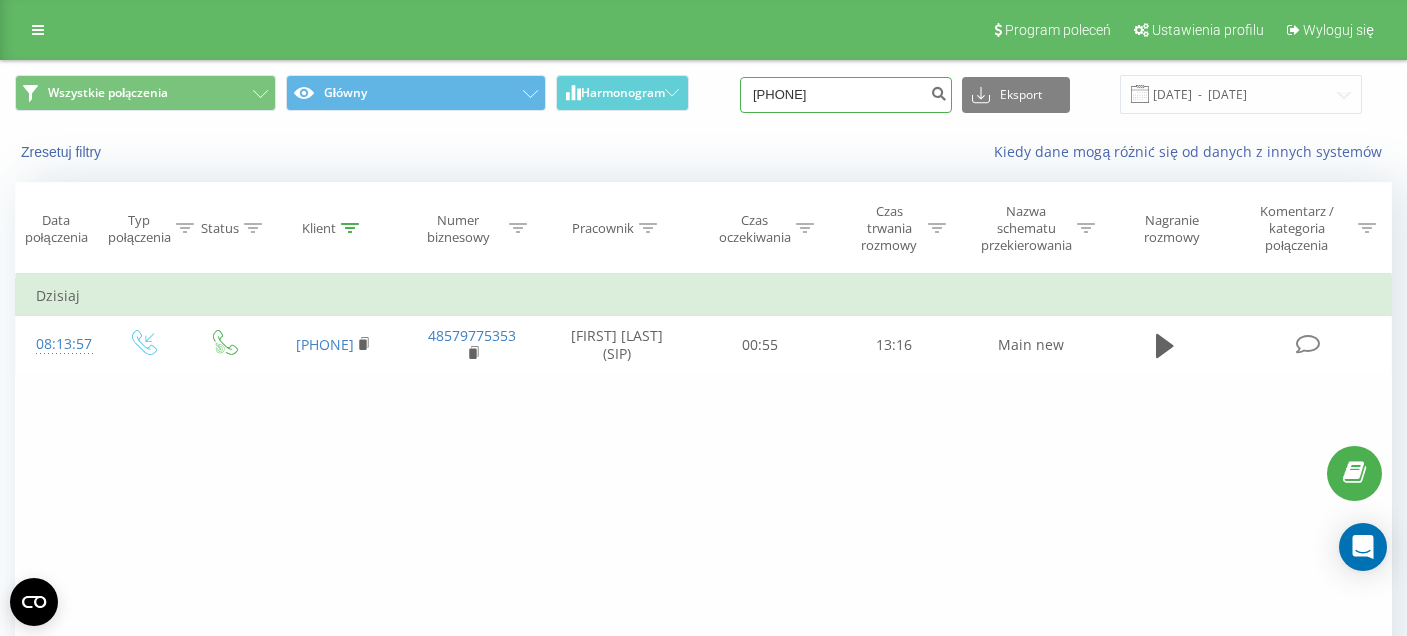 click on "48696061959" at bounding box center [846, 95] 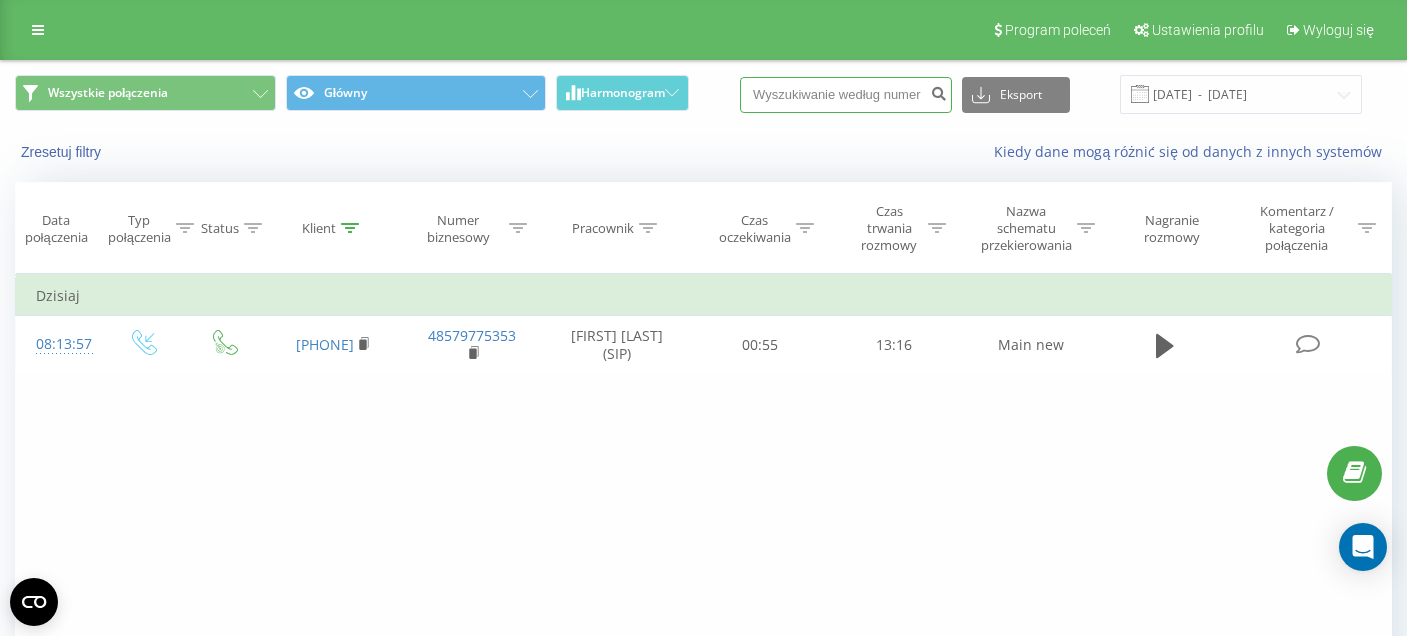 paste on "[PHONE]" 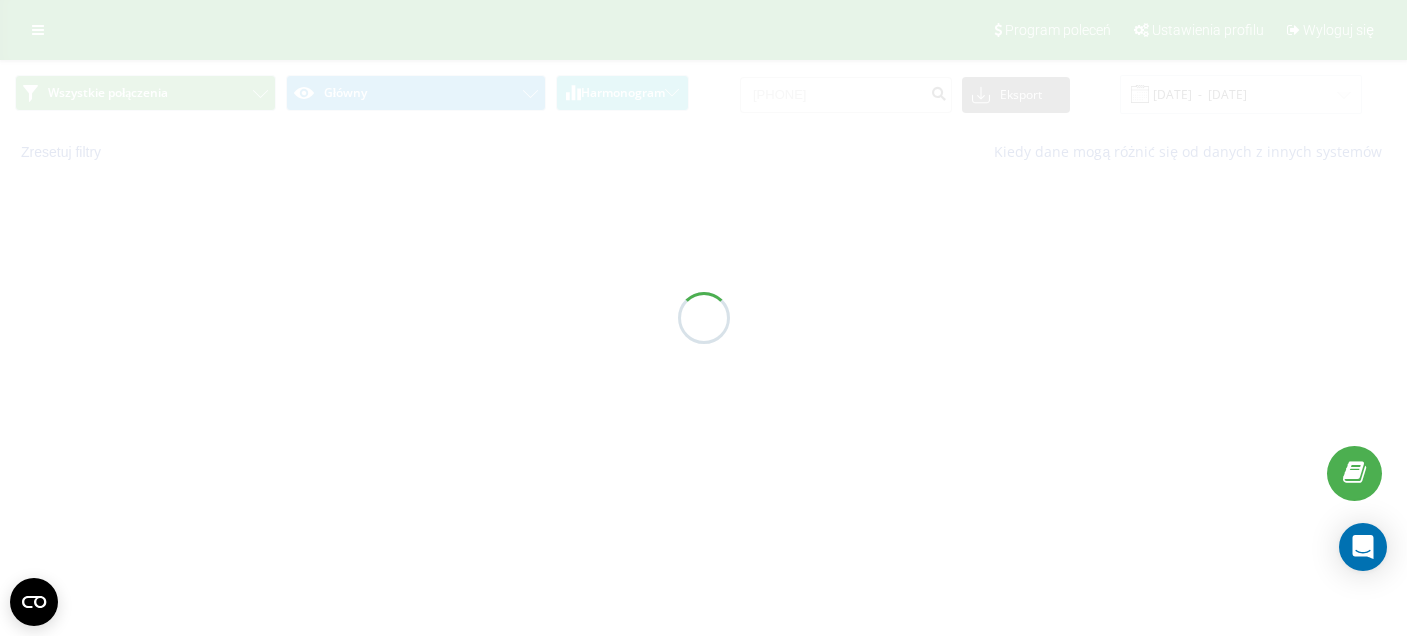 scroll, scrollTop: 0, scrollLeft: 0, axis: both 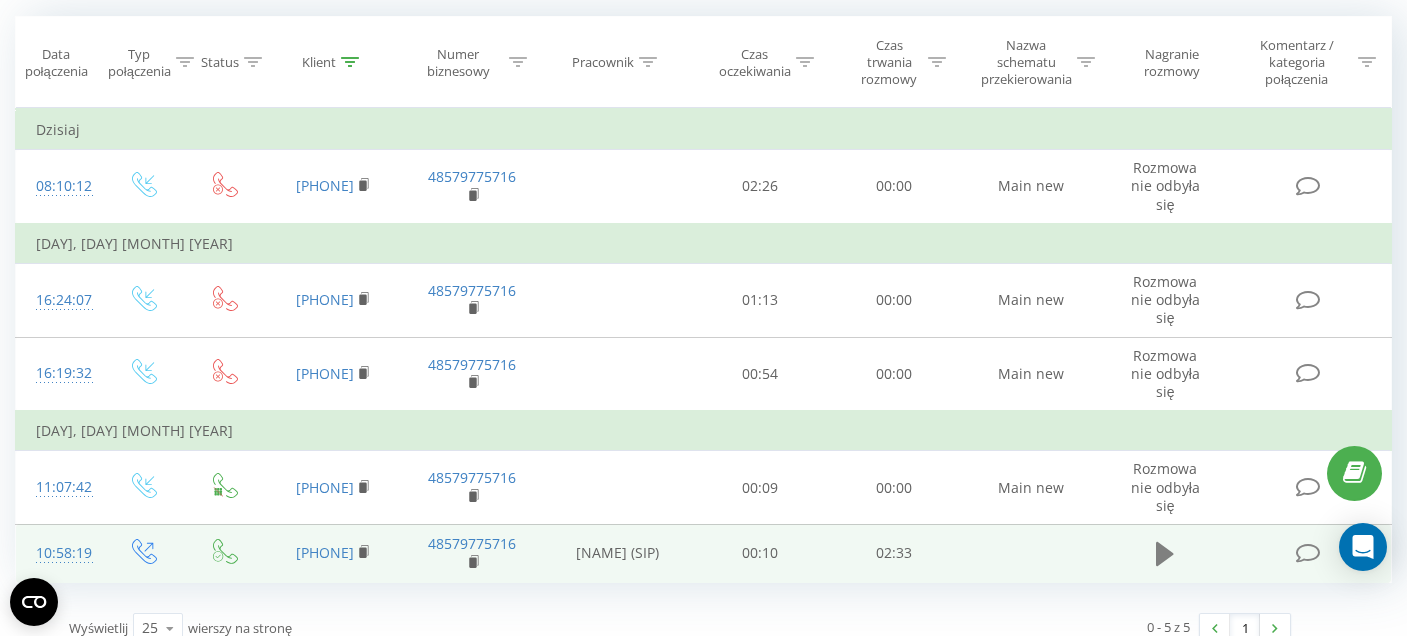 click 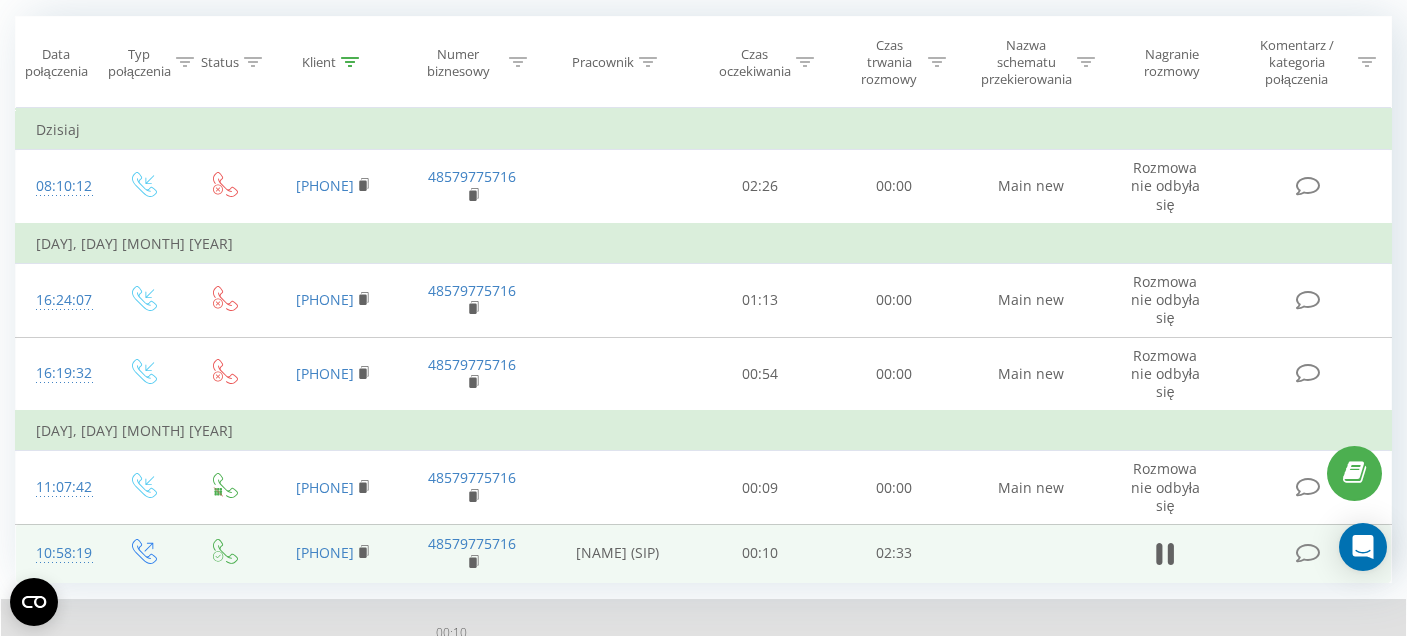 click on "00:10" at bounding box center [731, 651] 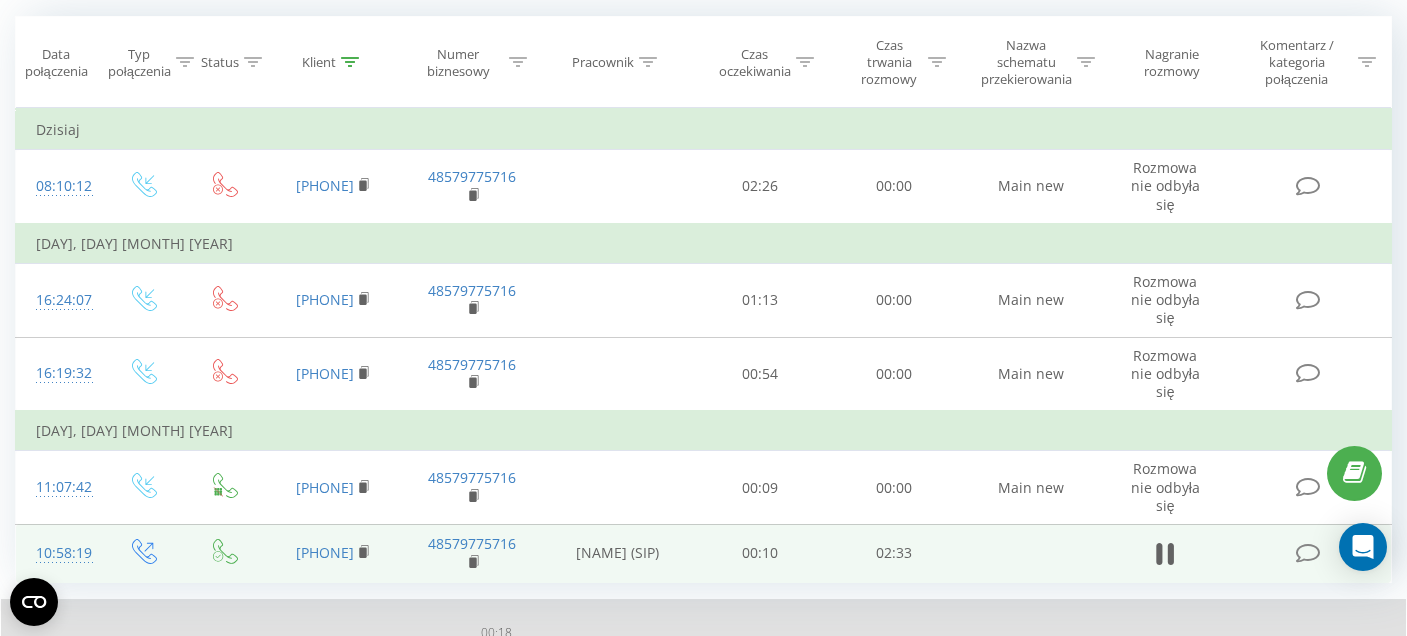 click on "00:18" at bounding box center [731, 651] 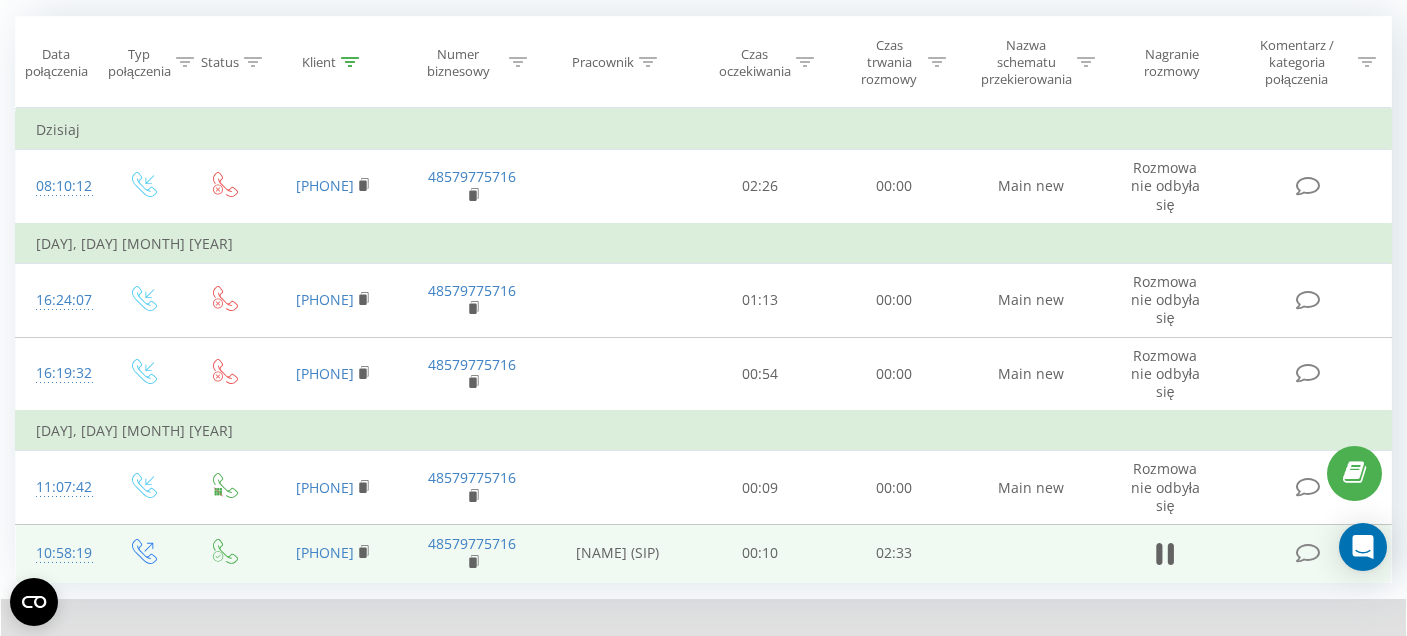 click on "00:21" at bounding box center [731, 651] 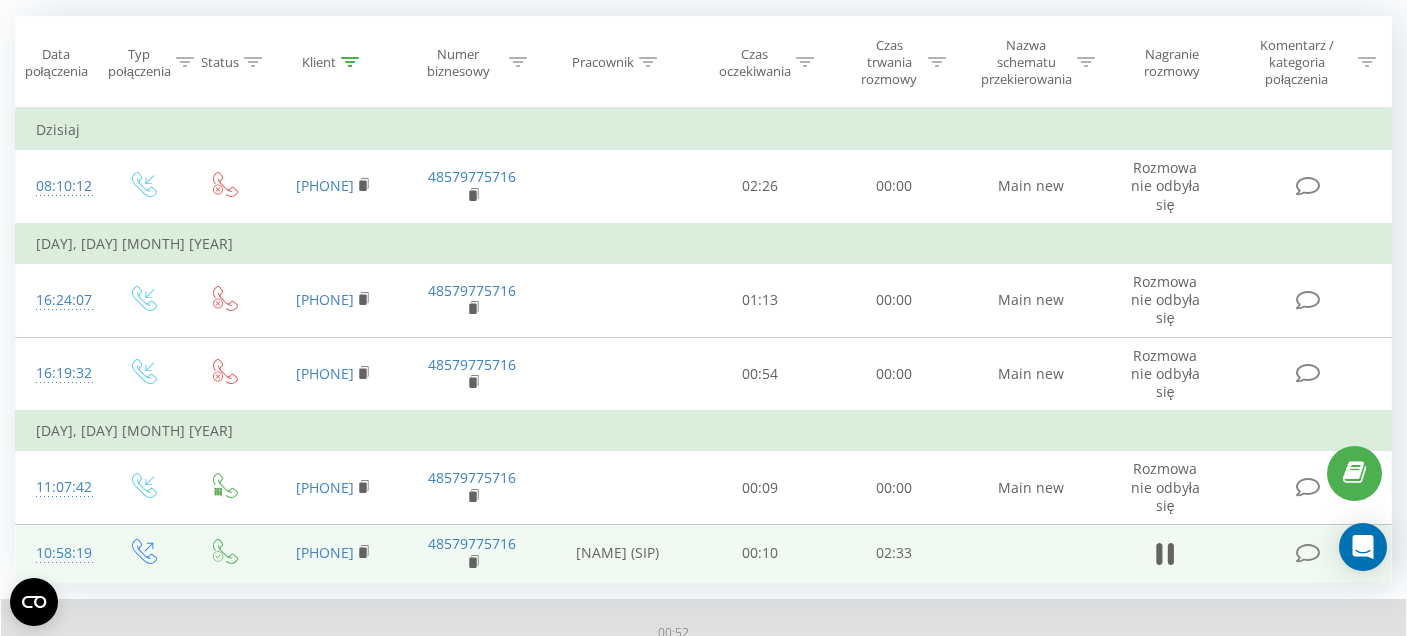 click on "00:52" at bounding box center (731, 651) 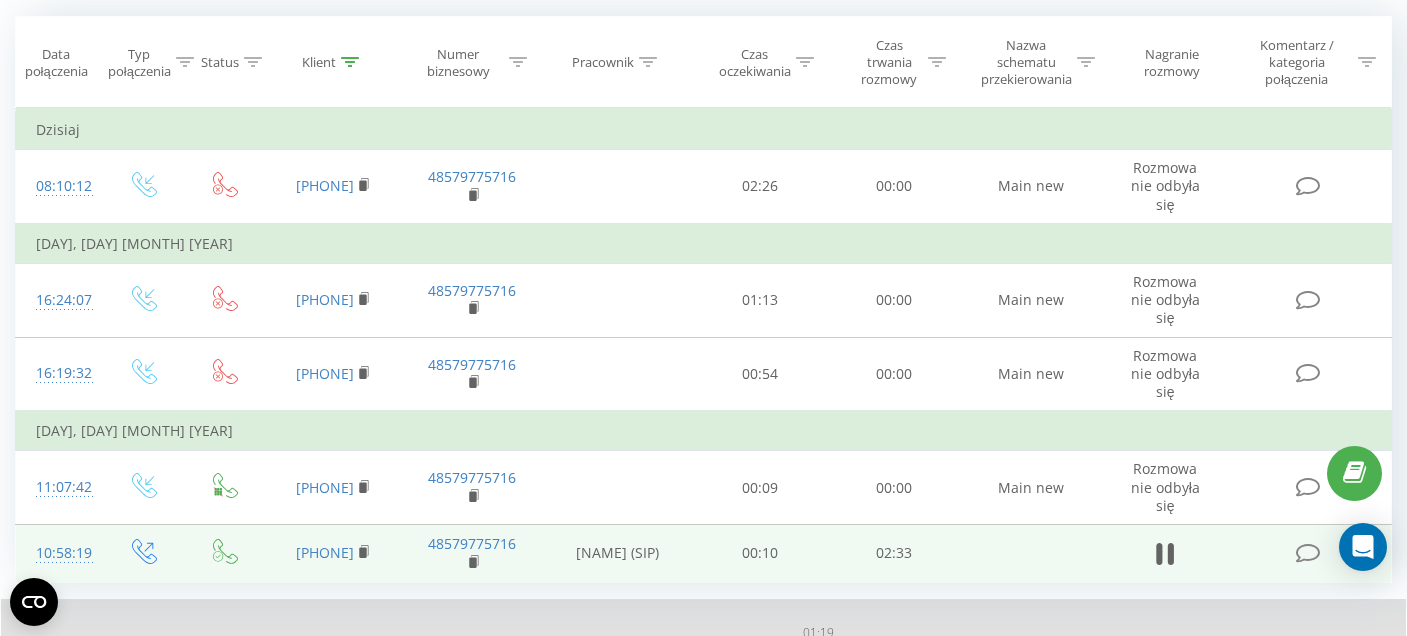 click on "01:19" at bounding box center (731, 651) 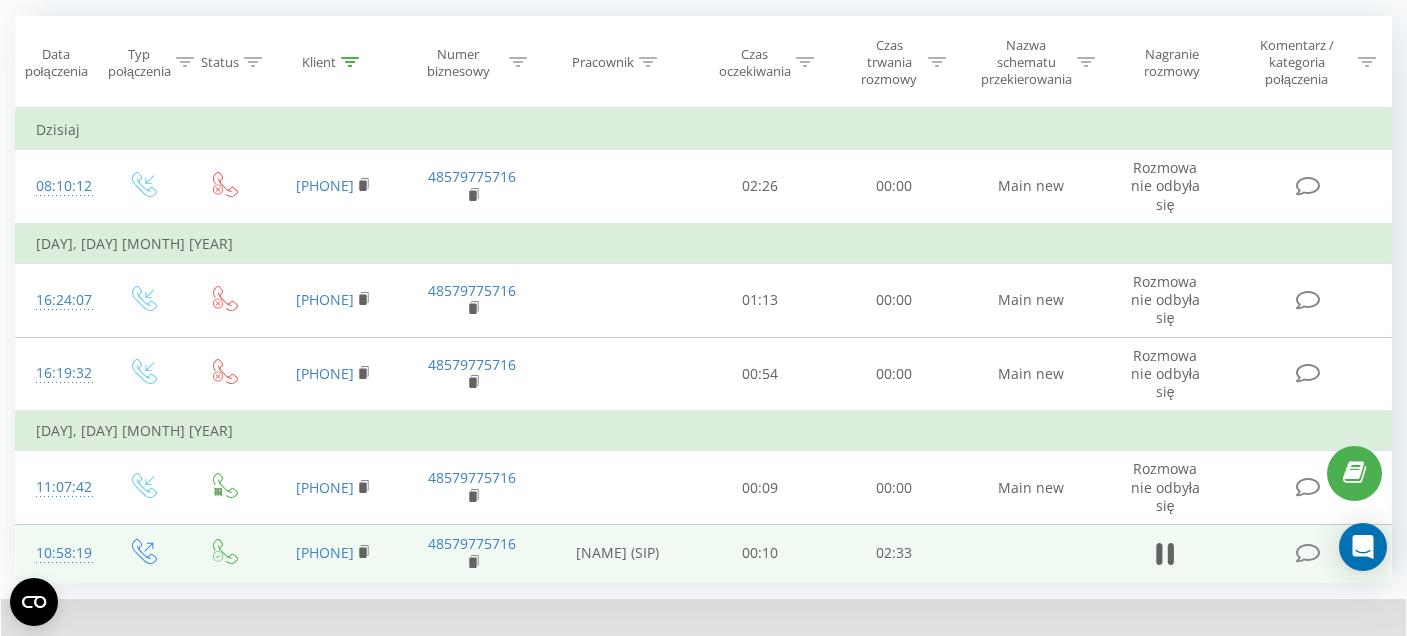 click on "01:22" at bounding box center (731, 651) 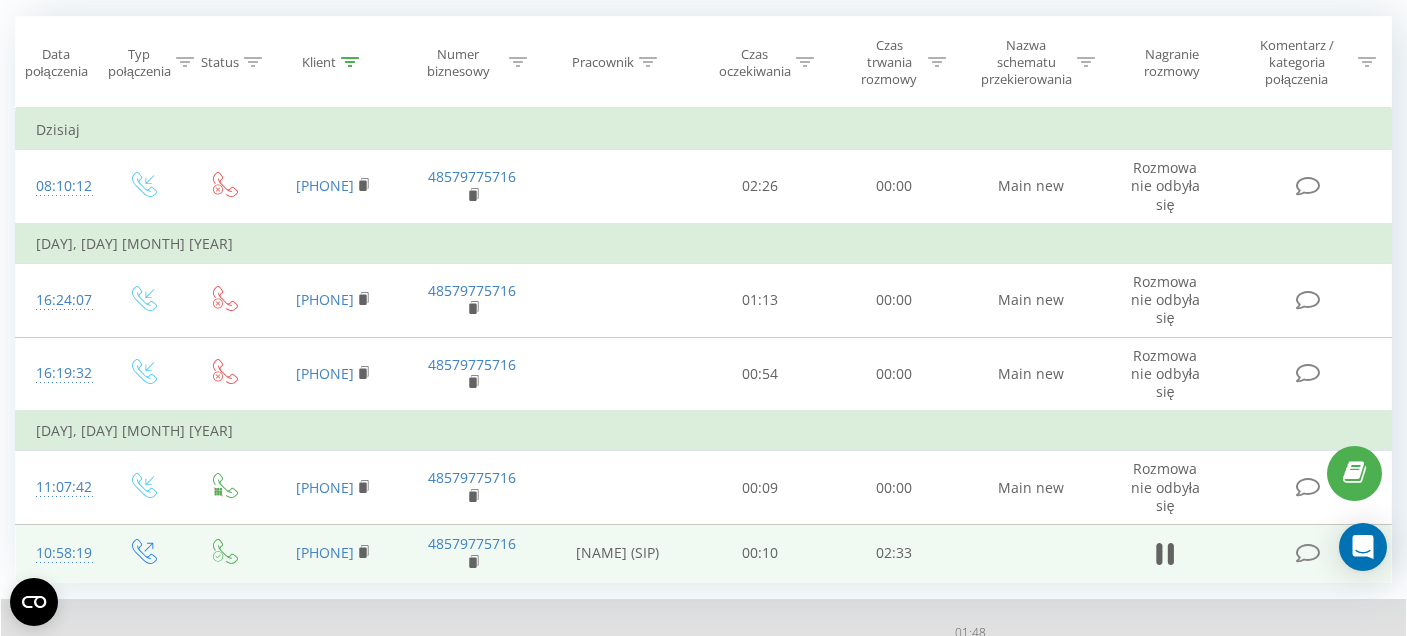 click on "01:48" at bounding box center [731, 651] 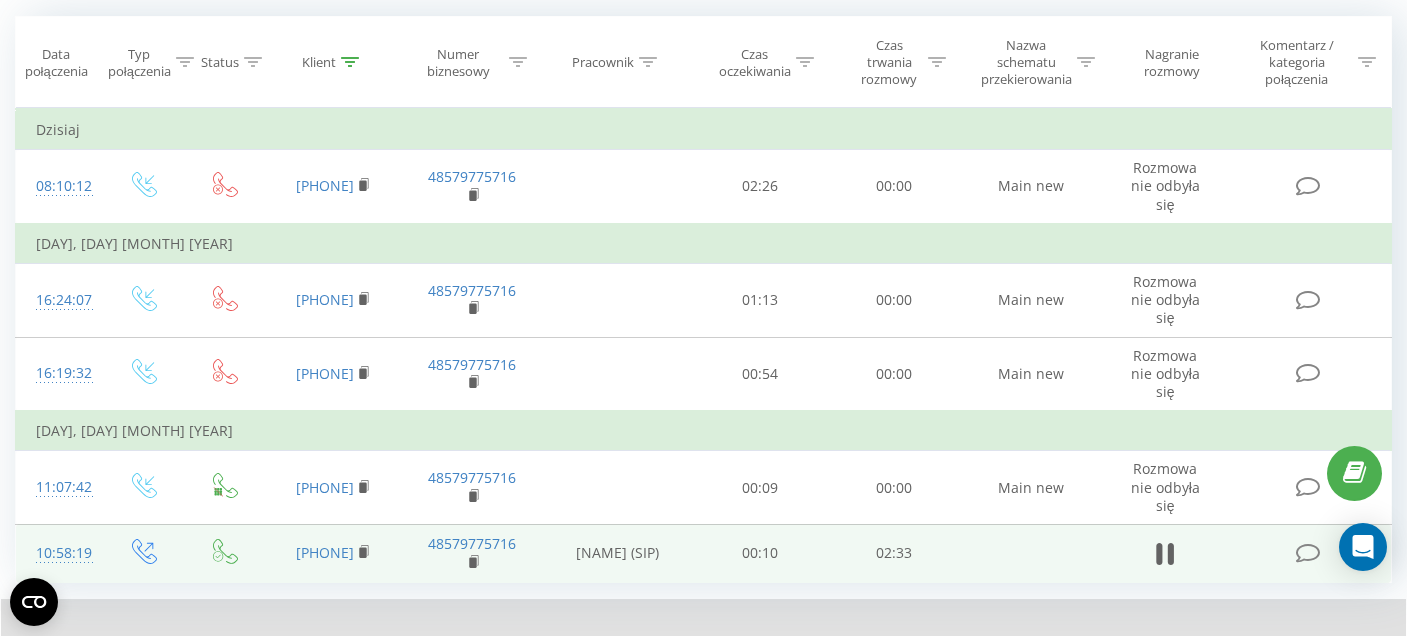 click 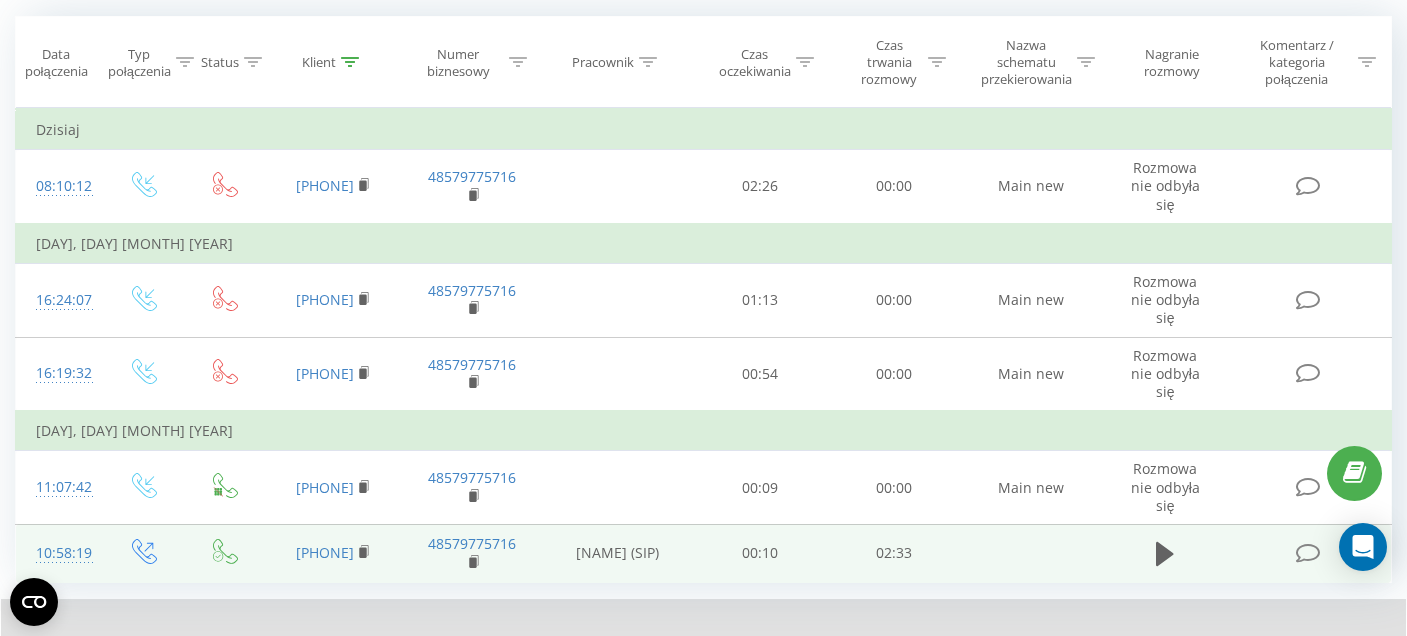 click 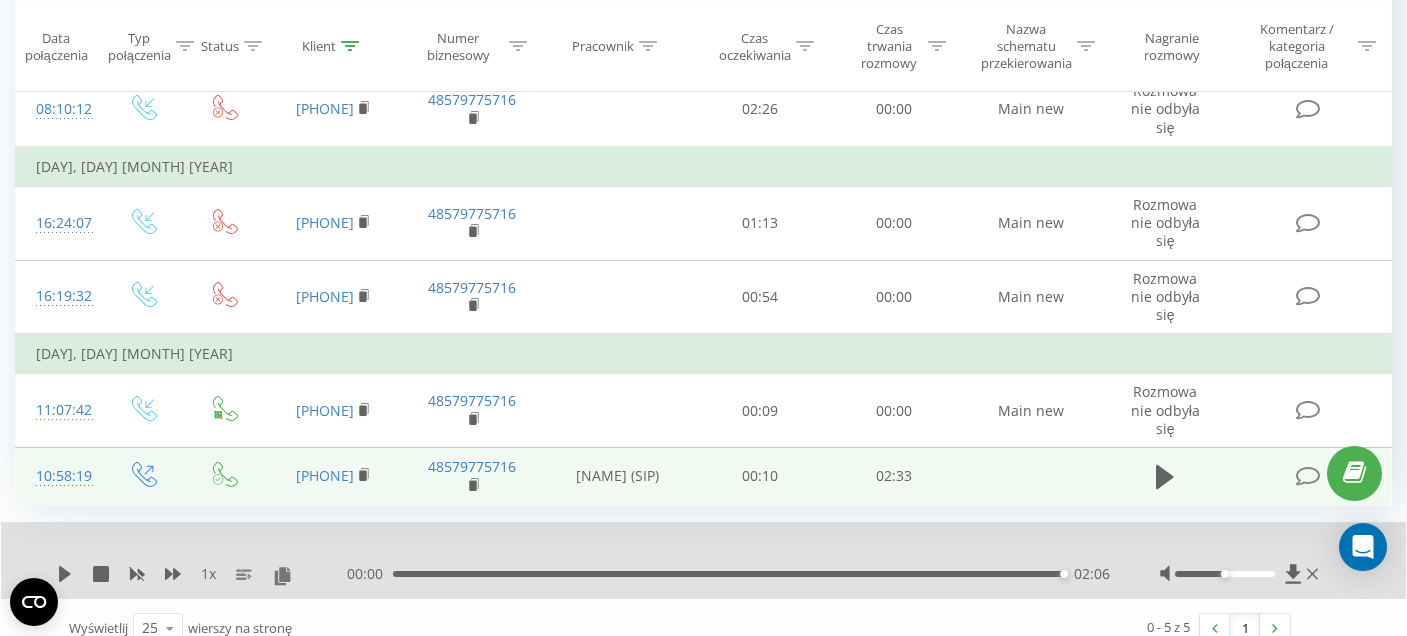 scroll, scrollTop: 241, scrollLeft: 0, axis: vertical 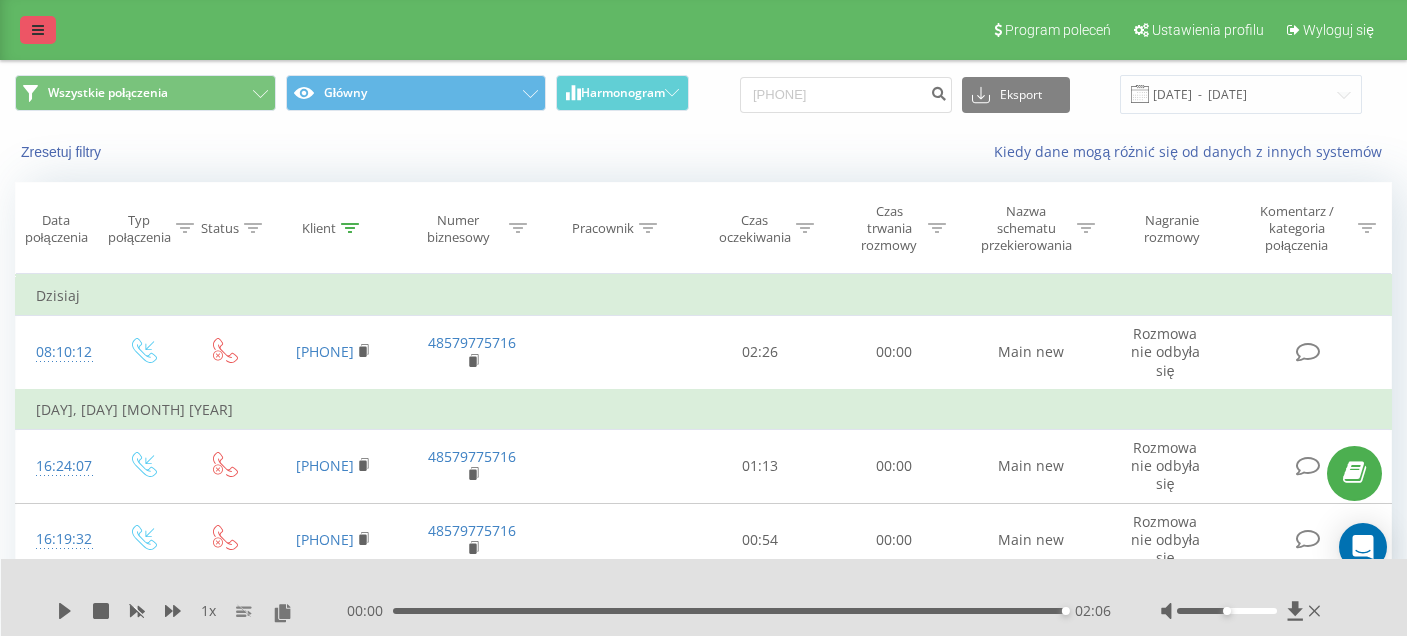 click at bounding box center (38, 30) 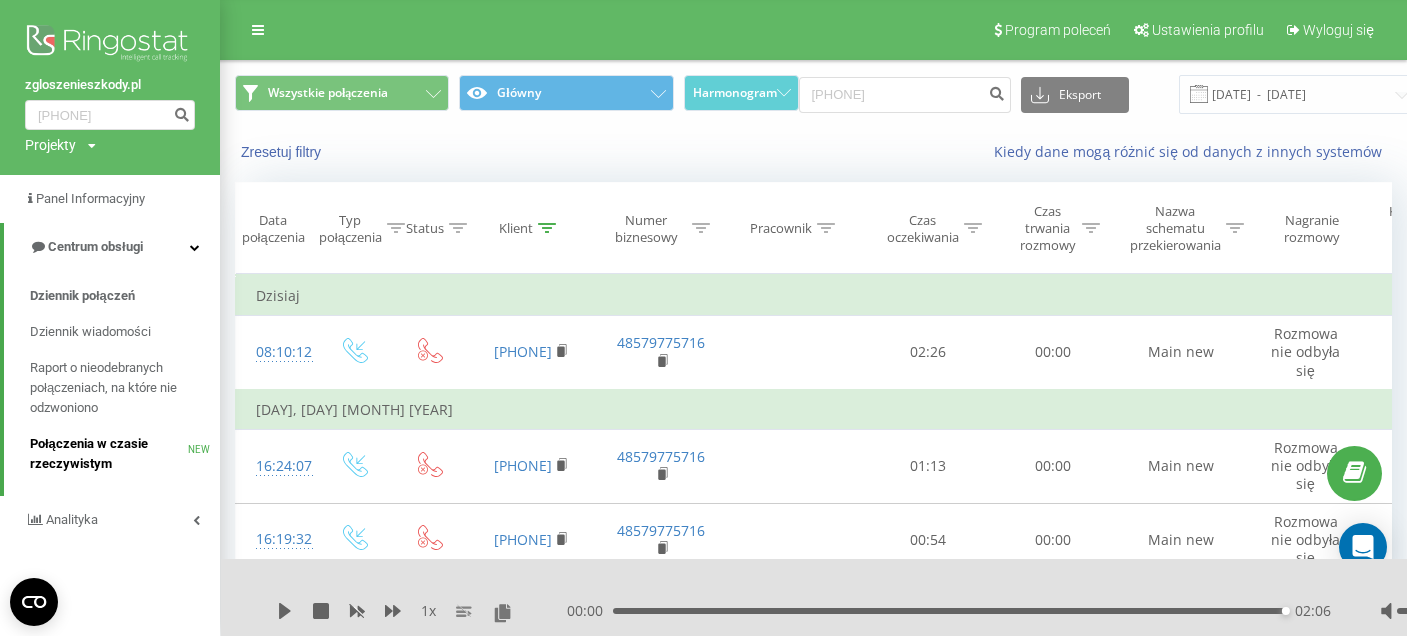 click on "Połączenia w czasie rzeczywistym" at bounding box center [109, 454] 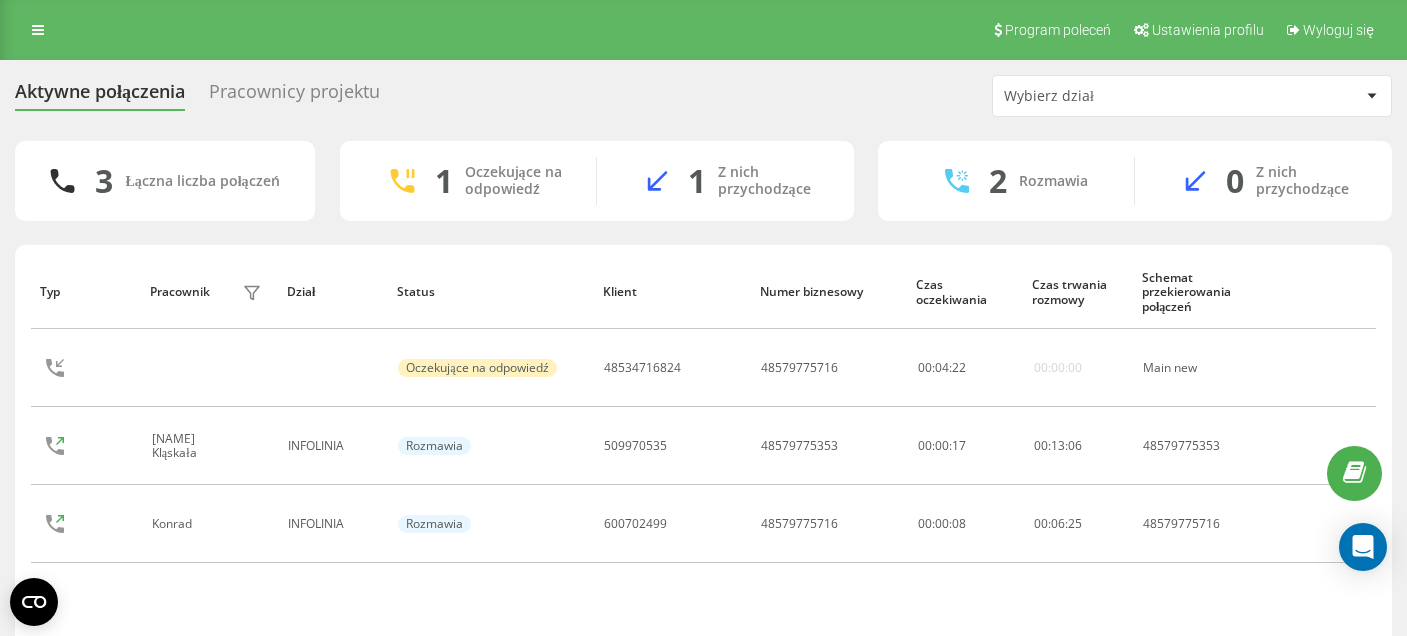 scroll, scrollTop: 0, scrollLeft: 0, axis: both 